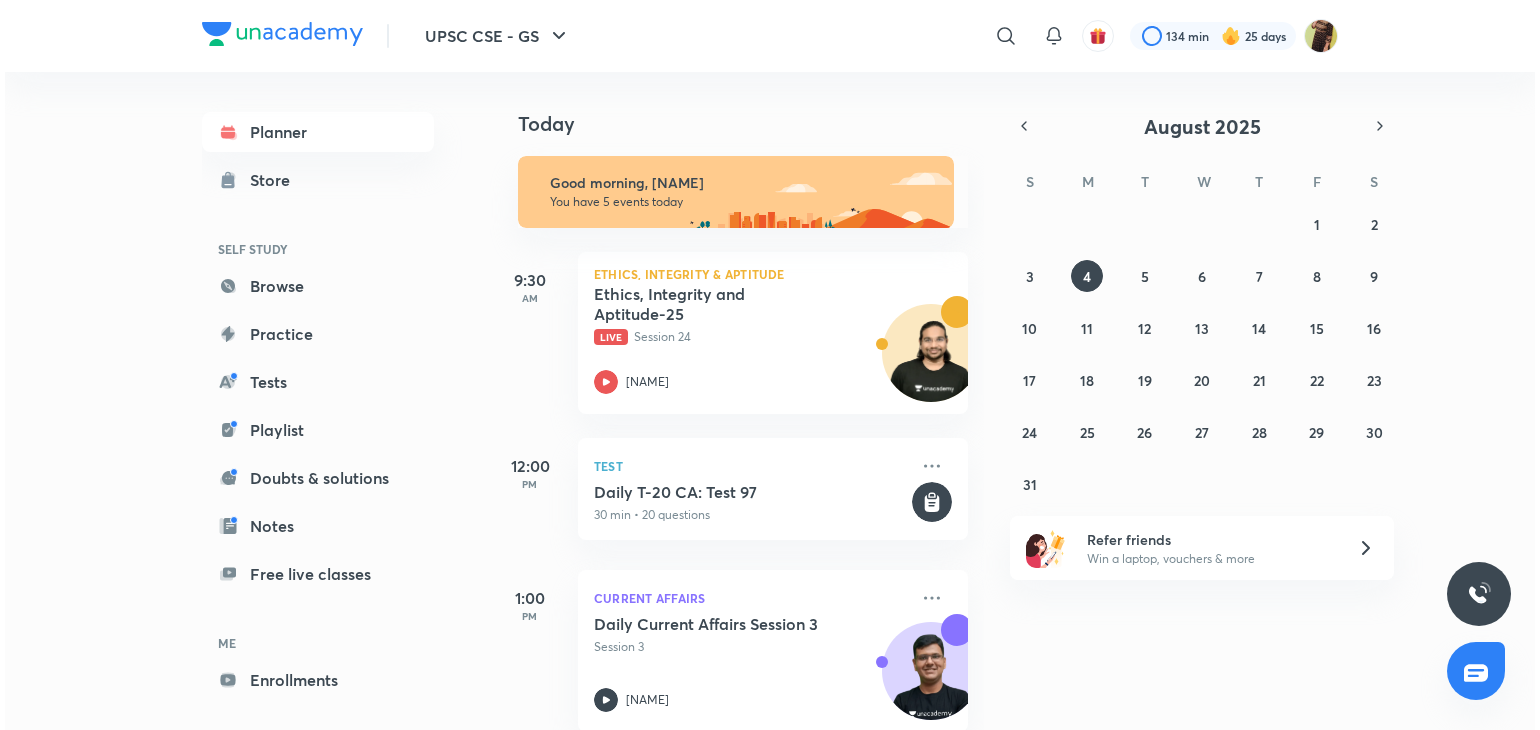 scroll, scrollTop: 0, scrollLeft: 0, axis: both 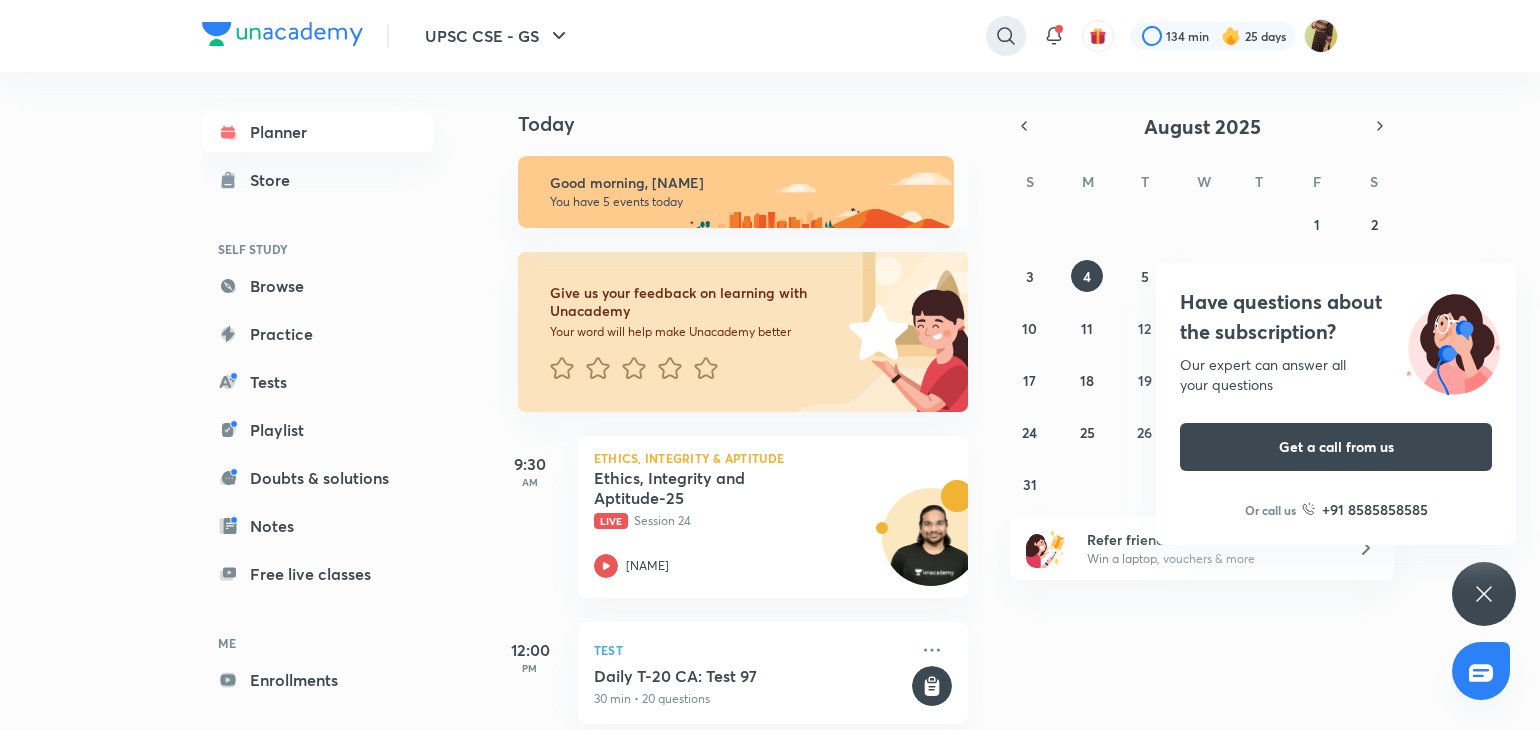 click 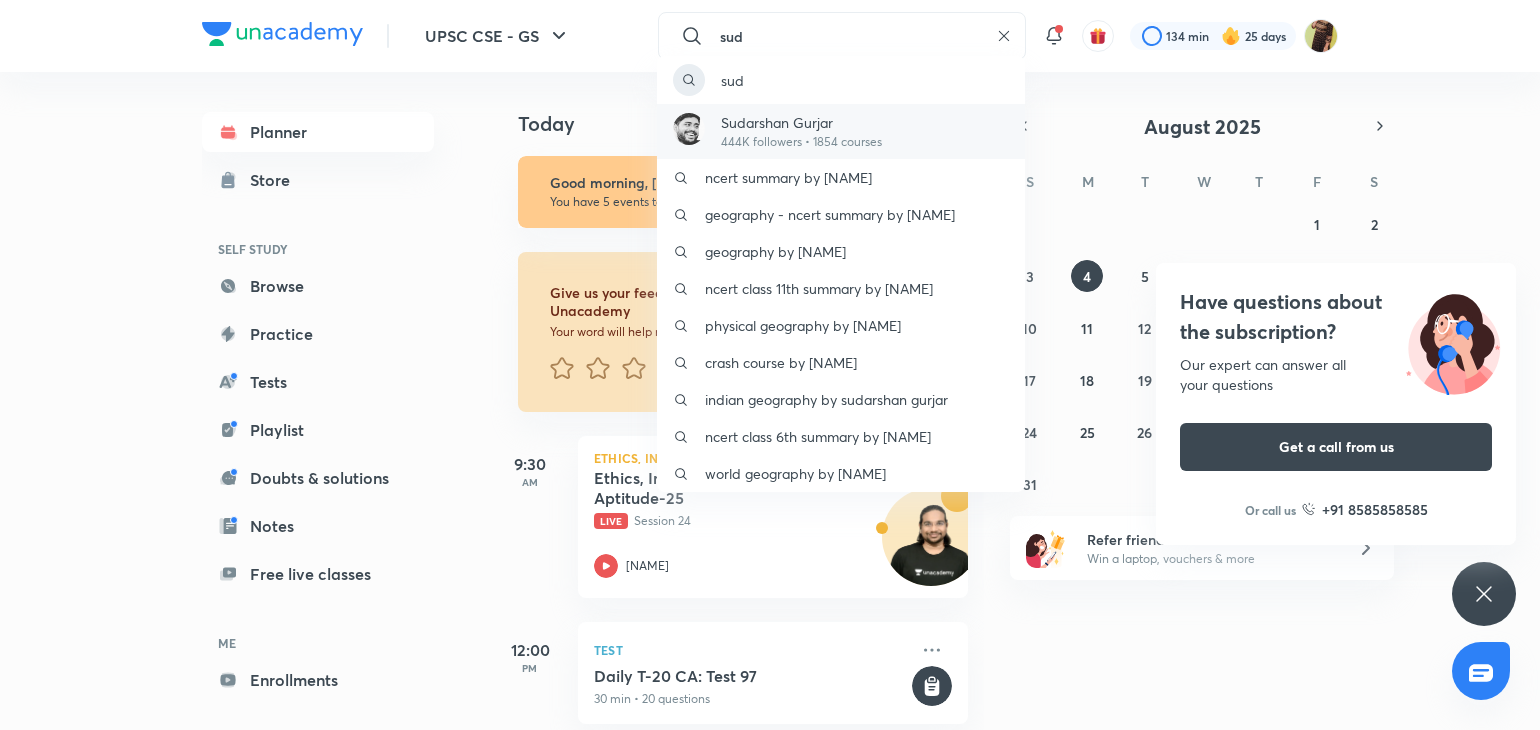 type on "sud" 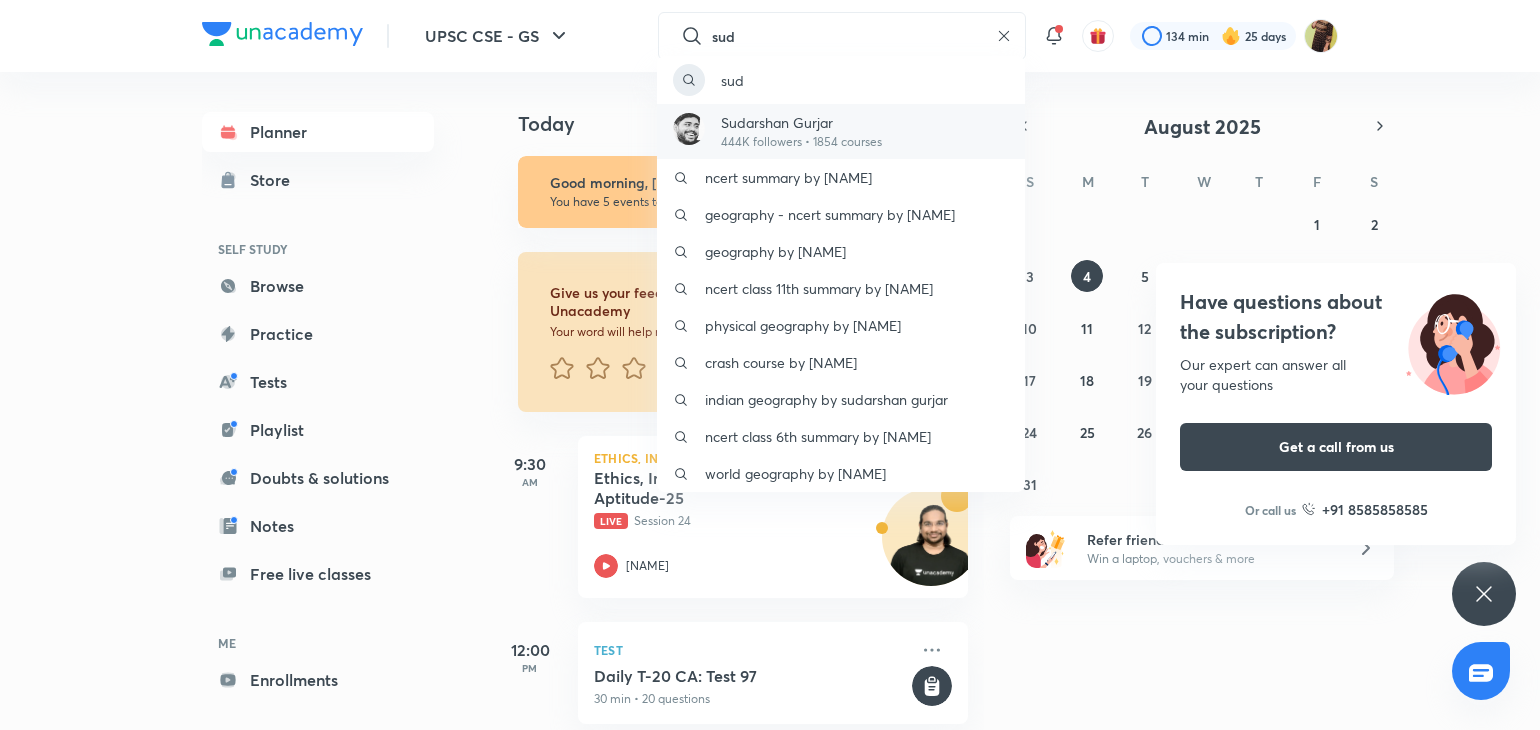 click on "Sudarshan Gurjar 444K followers • 1854 courses" at bounding box center [841, 131] 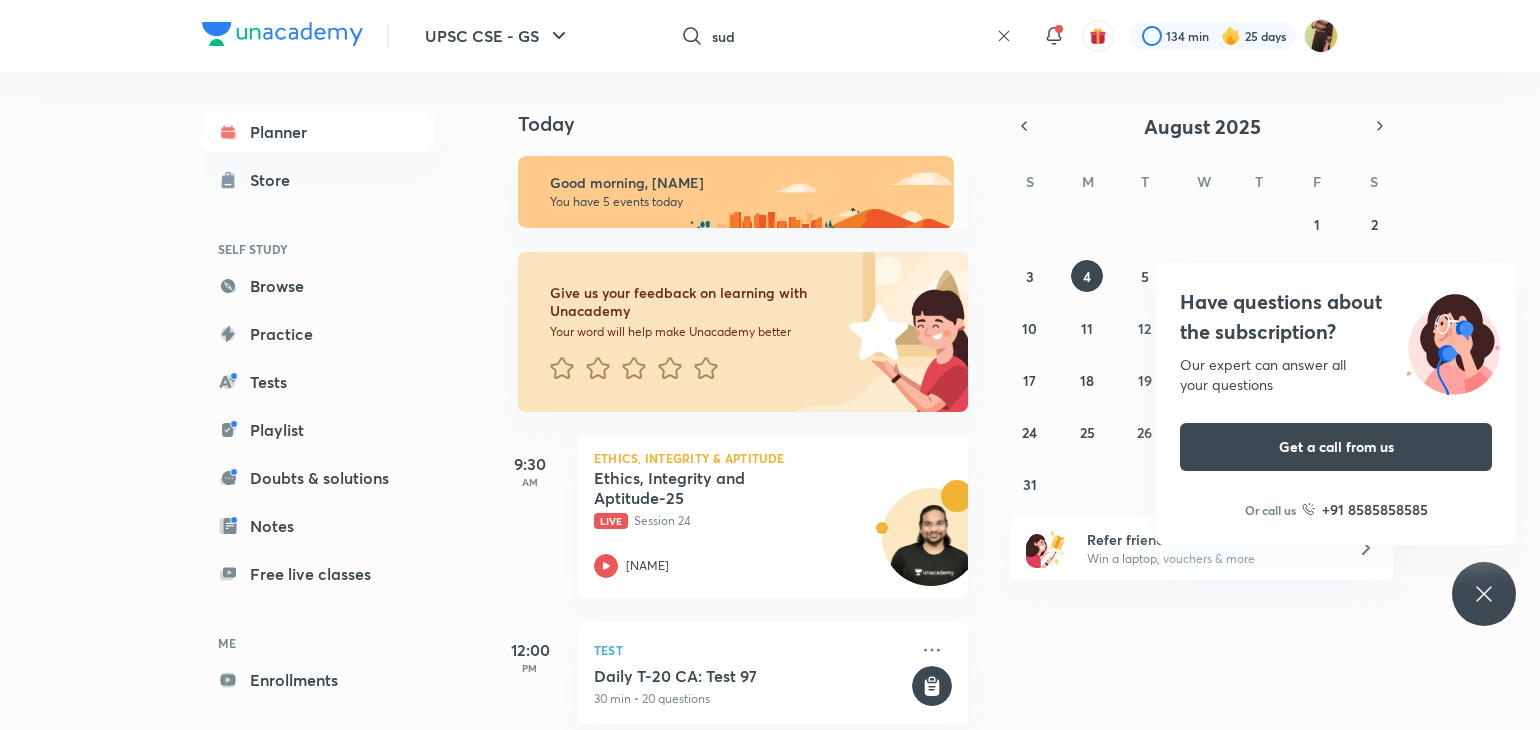 click on "Today" at bounding box center (753, 124) 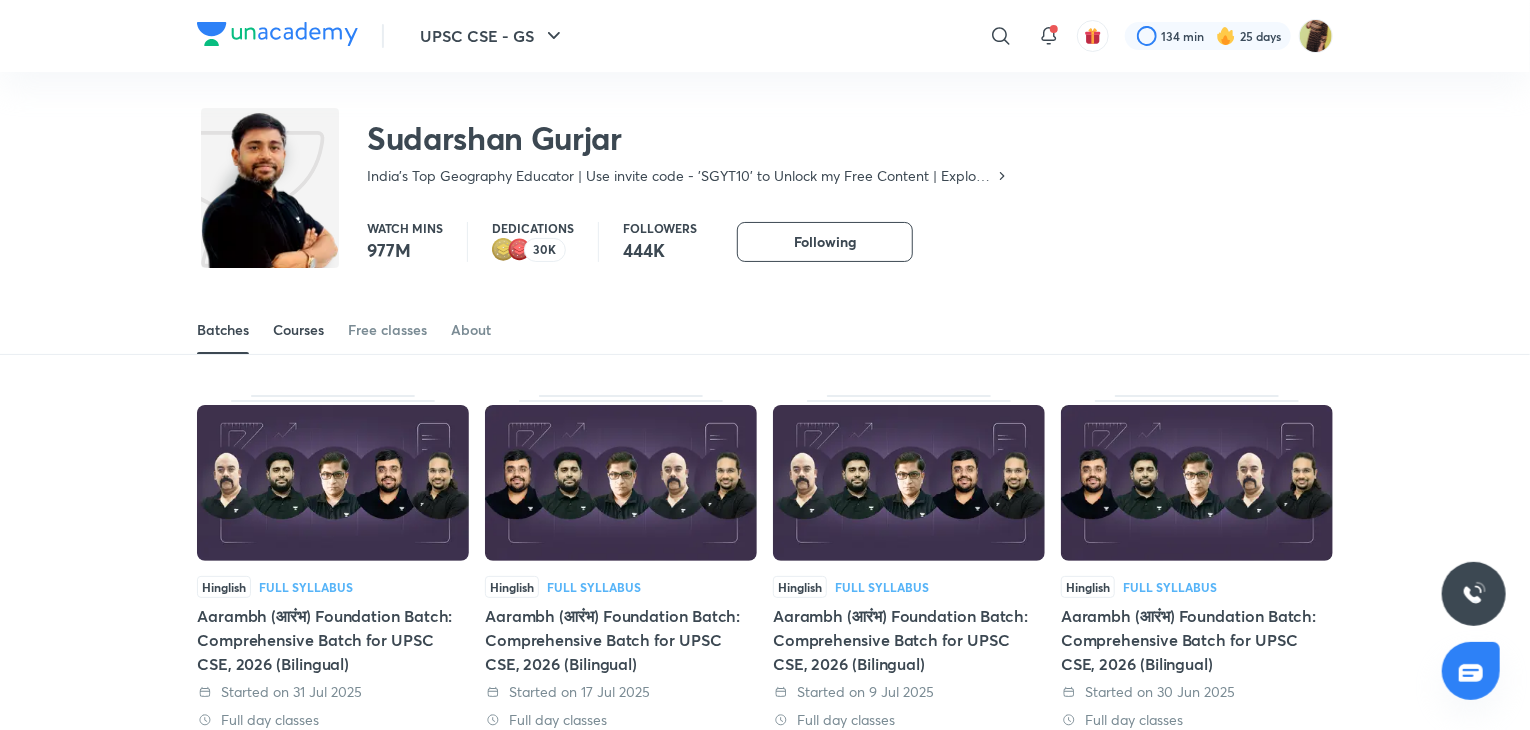 click on "Courses" at bounding box center [298, 330] 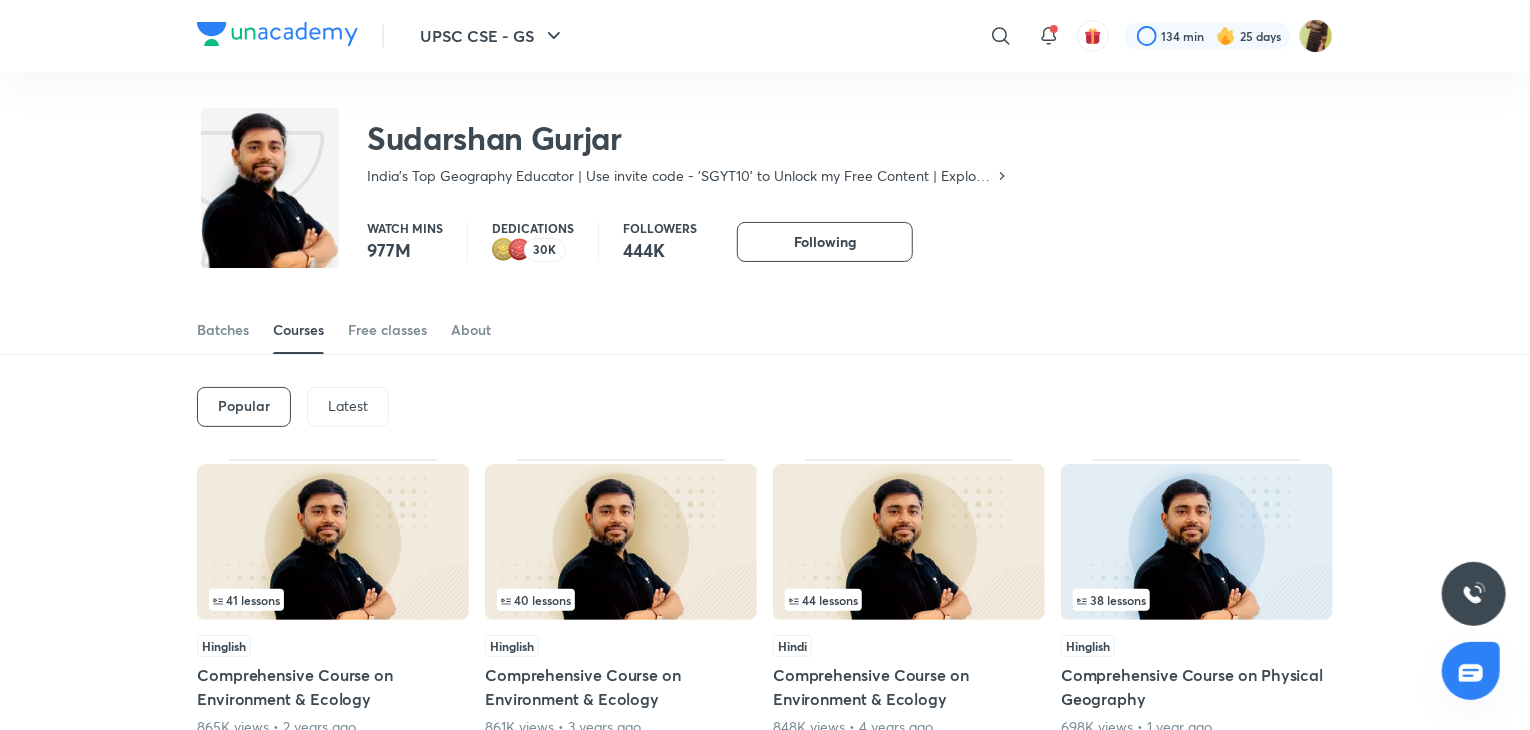 click on "Latest" at bounding box center [348, 407] 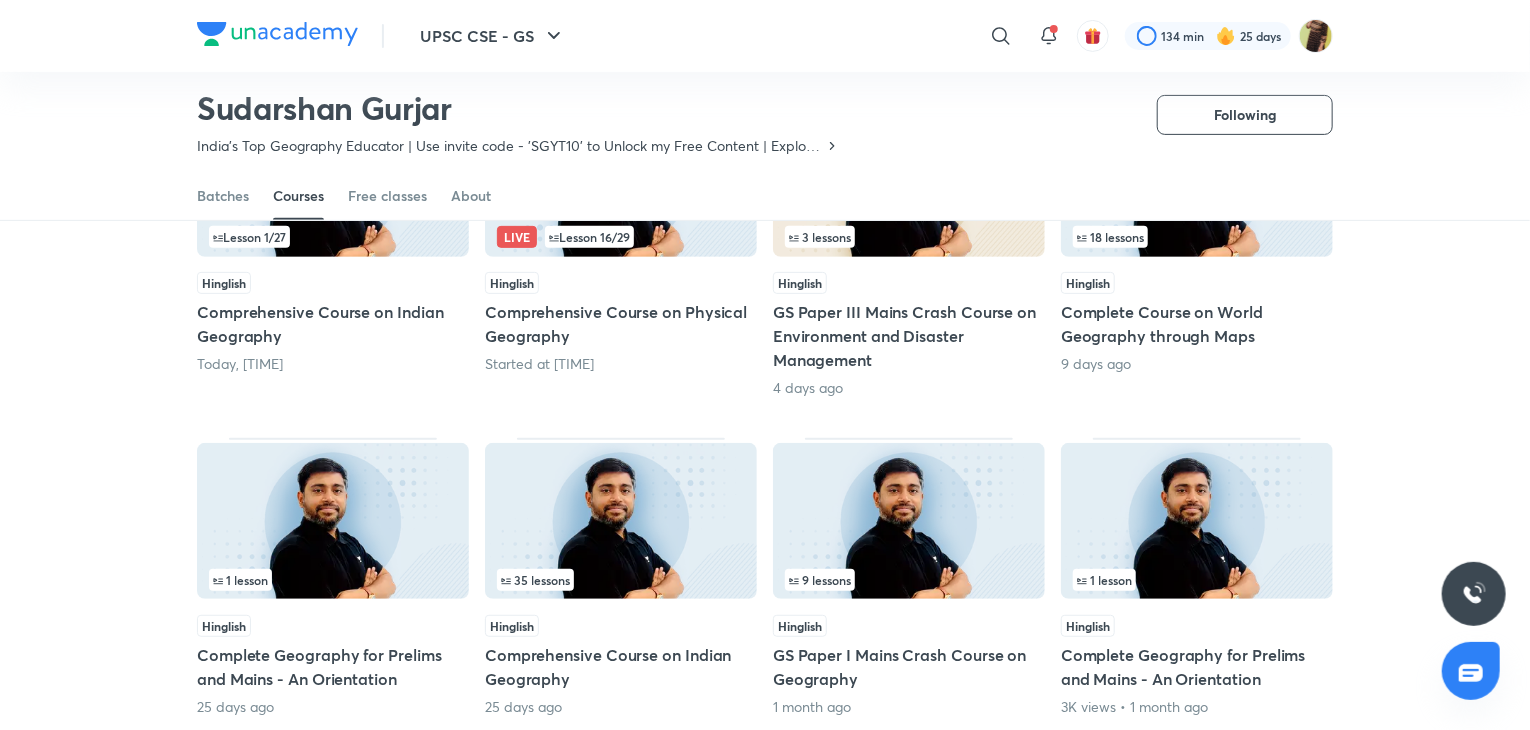 scroll, scrollTop: 306, scrollLeft: 0, axis: vertical 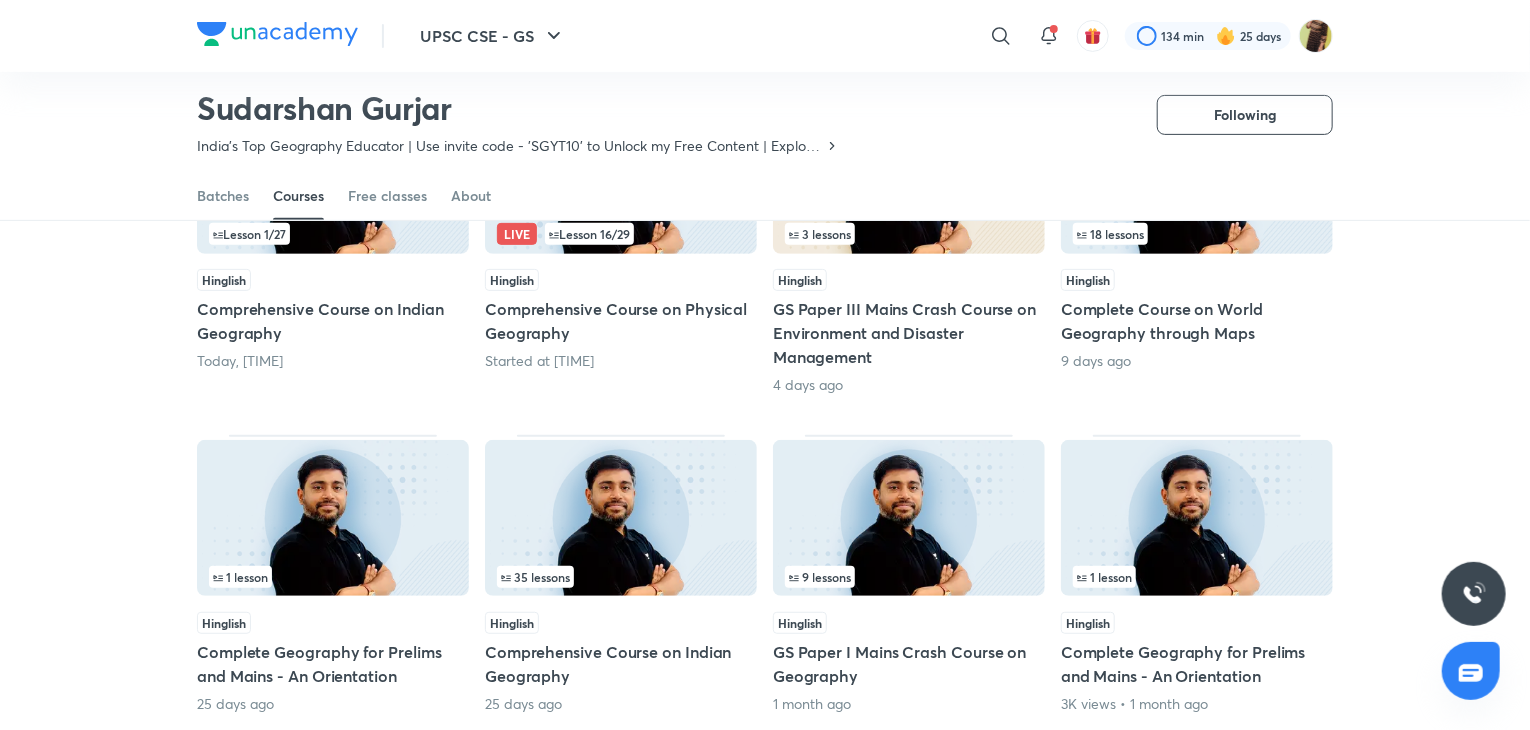 click at bounding box center (621, 518) 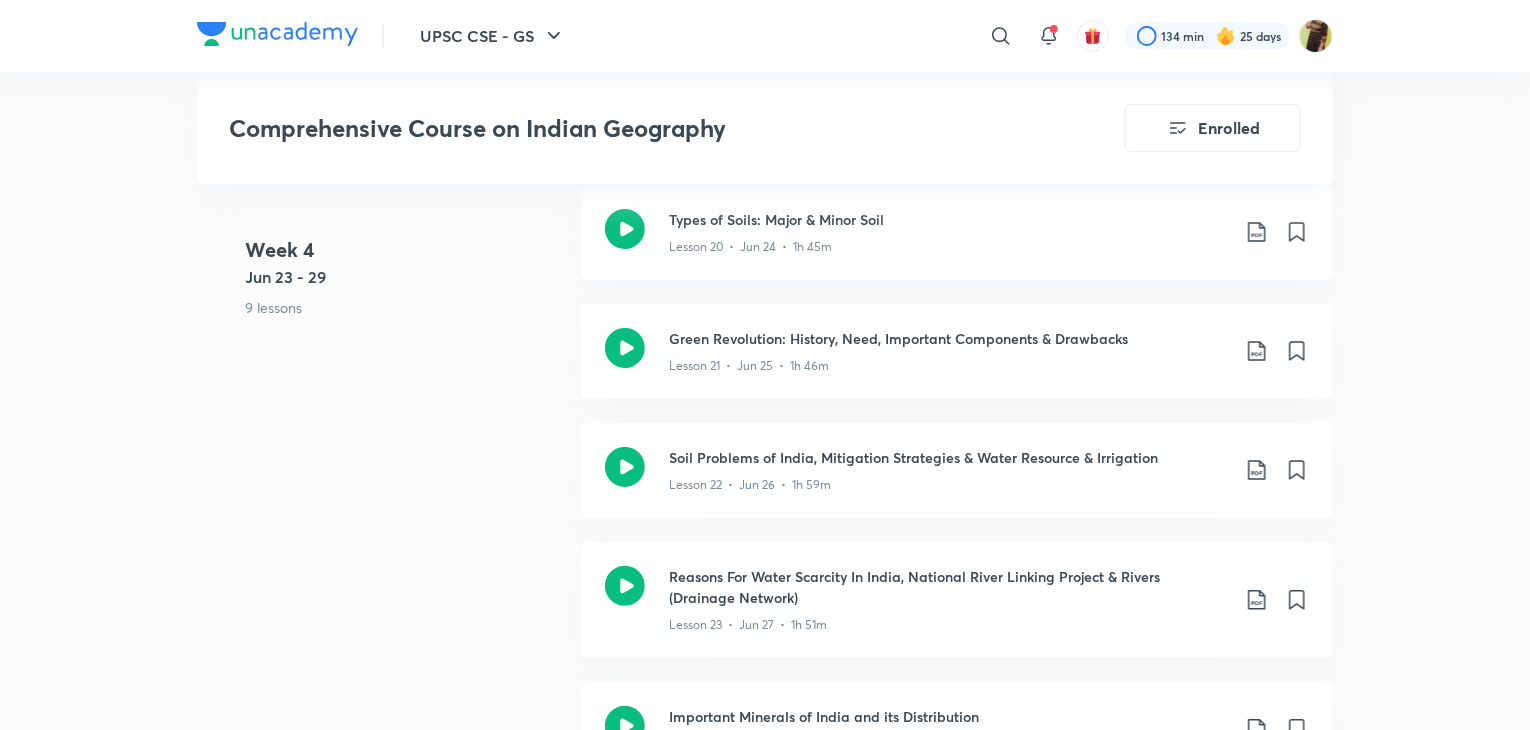 scroll, scrollTop: 3816, scrollLeft: 0, axis: vertical 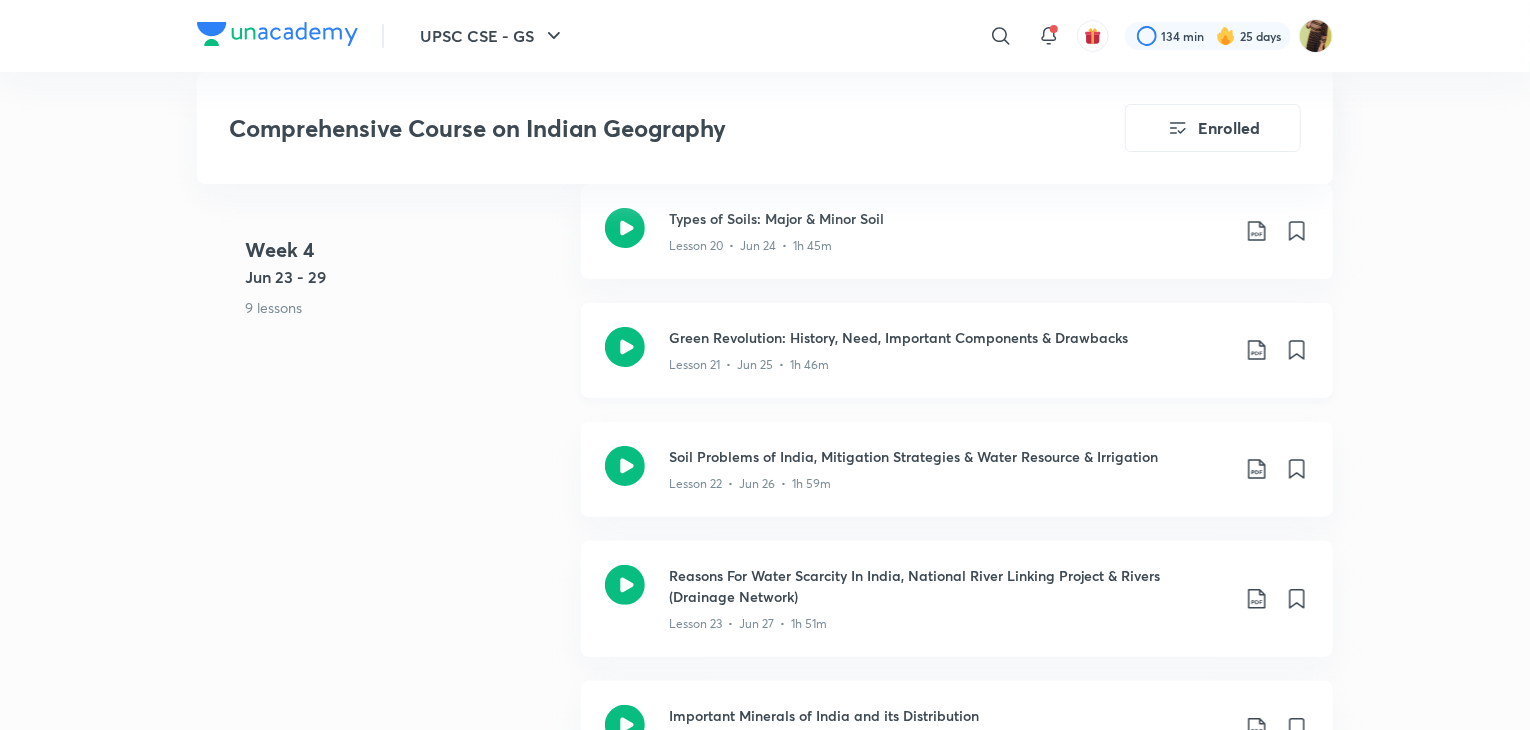 click on "Lesson 21  •  Jun 25  •  1h 46m" at bounding box center (949, 361) 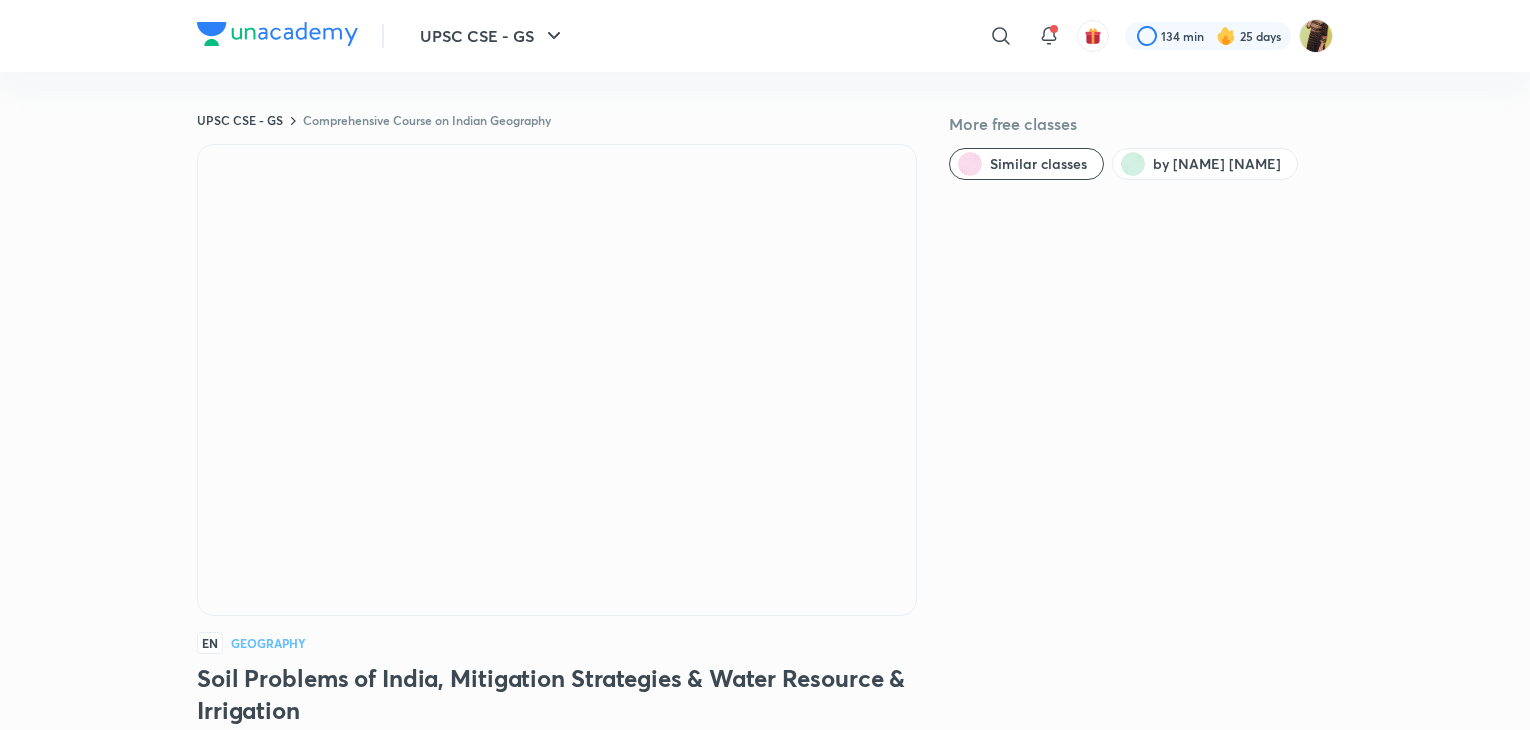 scroll, scrollTop: 0, scrollLeft: 0, axis: both 